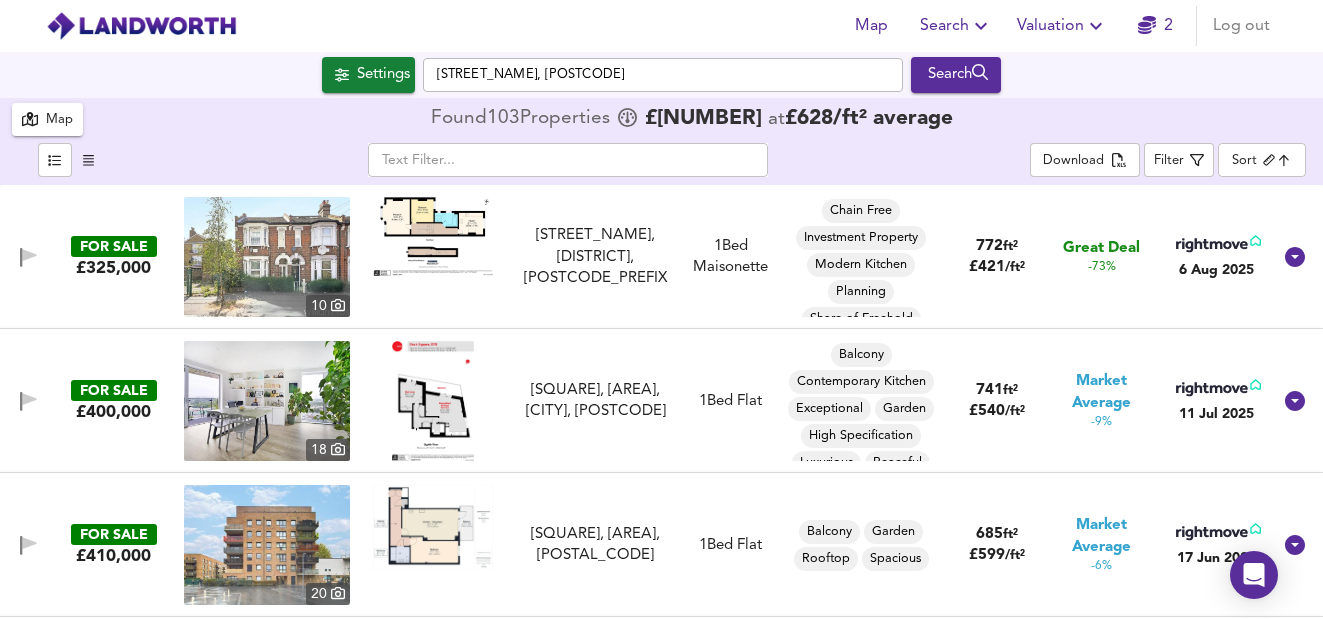 scroll, scrollTop: 0, scrollLeft: 0, axis: both 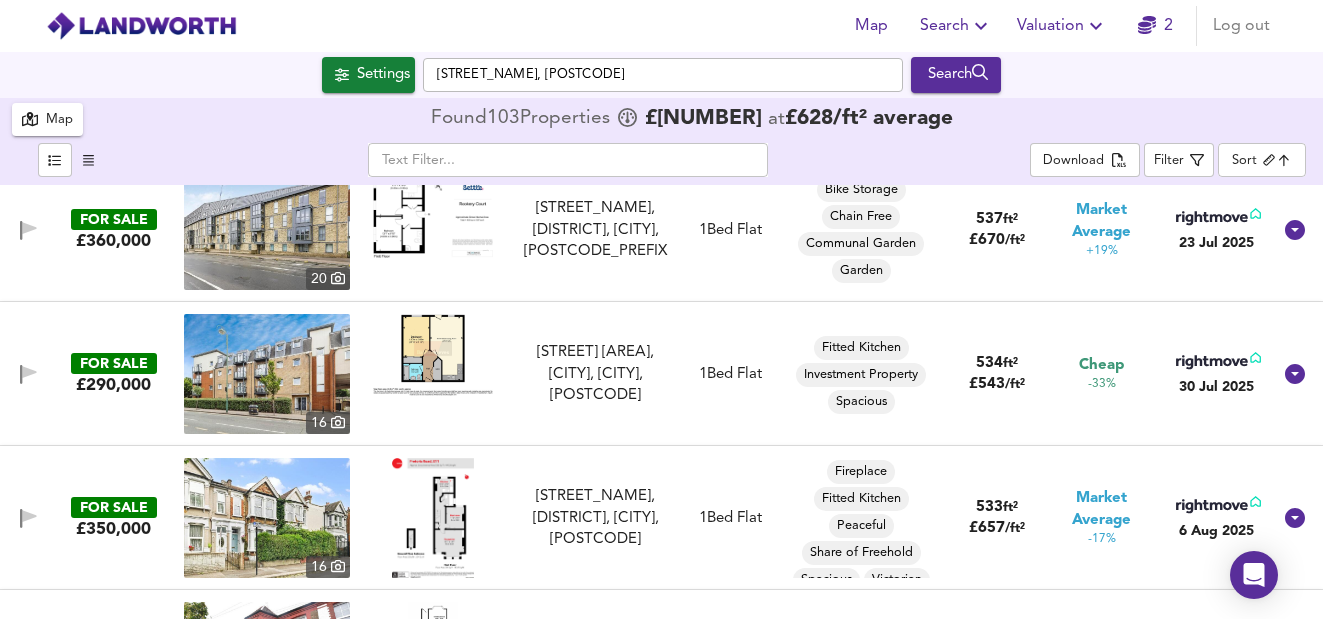 click 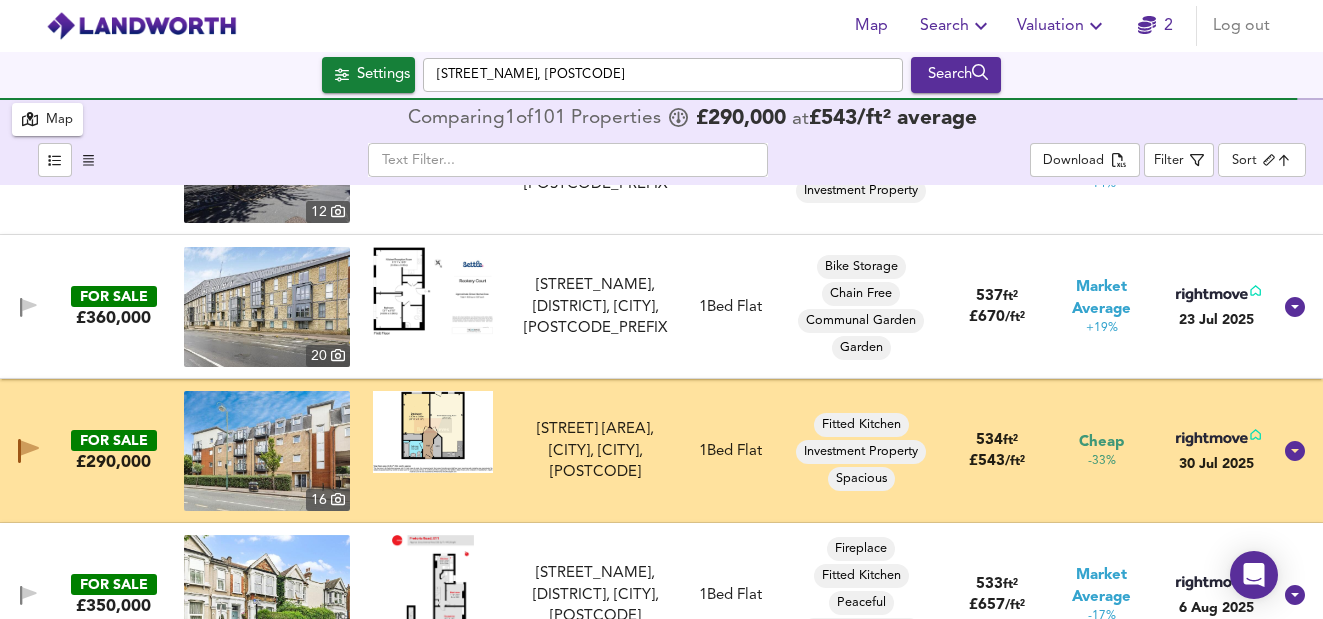 scroll, scrollTop: 5121, scrollLeft: 0, axis: vertical 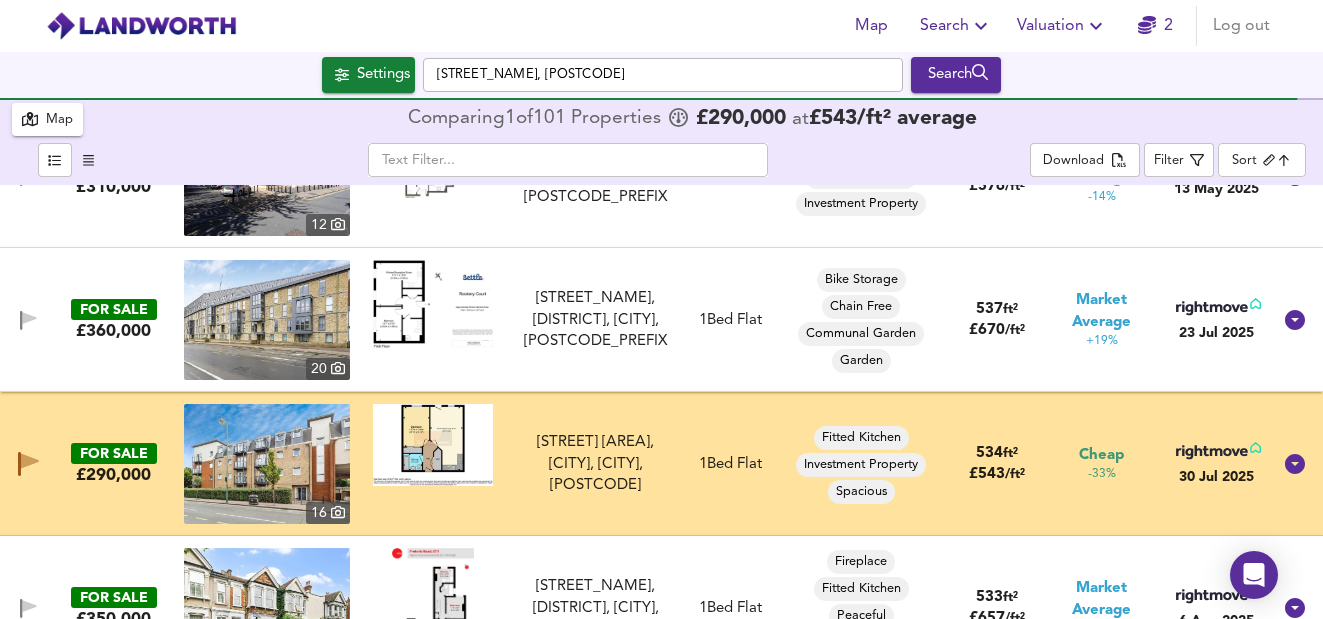 click 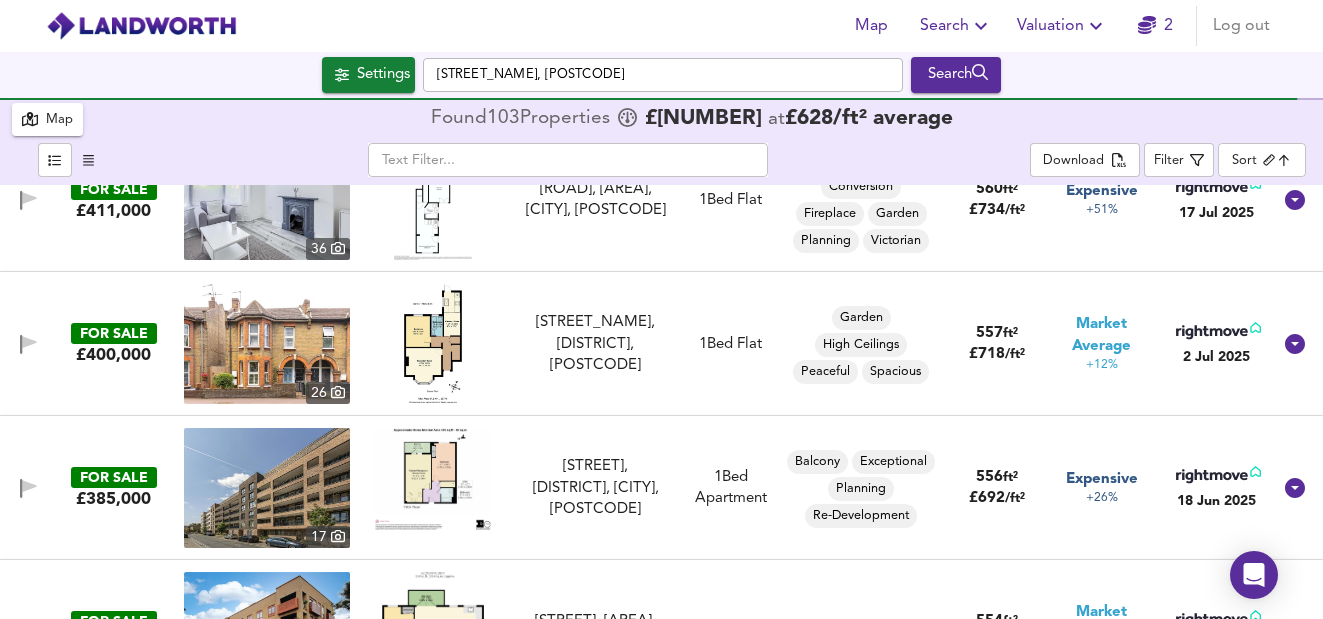 scroll, scrollTop: 3367, scrollLeft: 0, axis: vertical 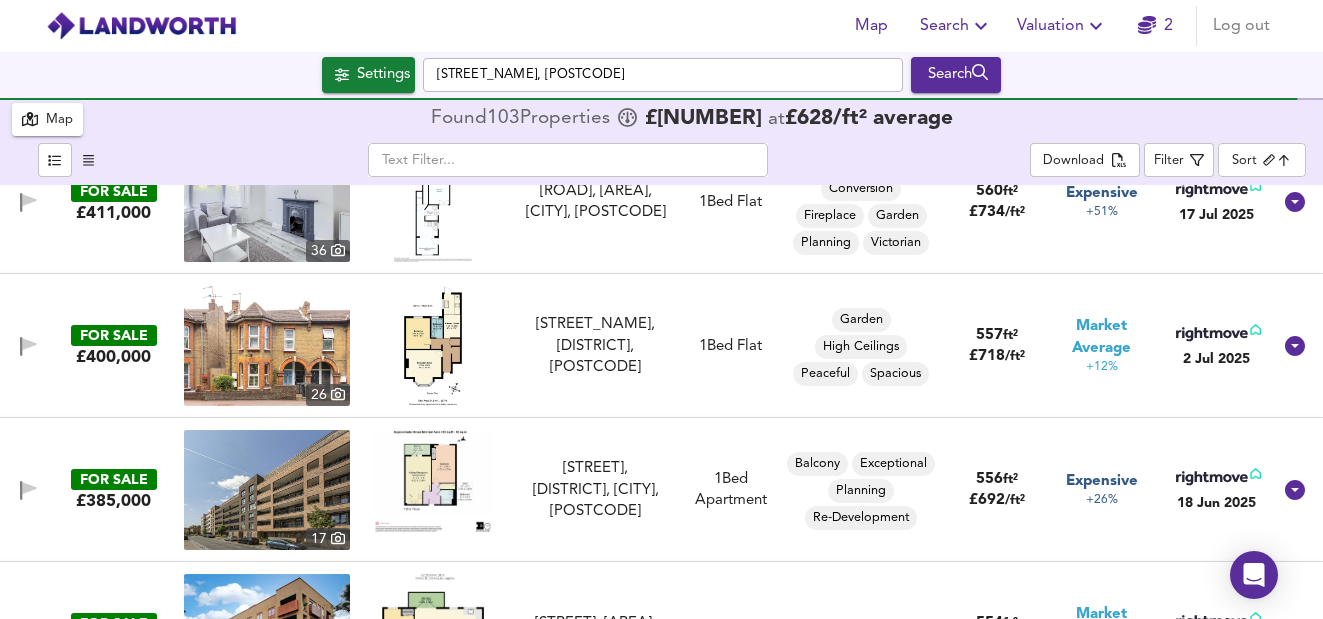 click at bounding box center (28, 346) 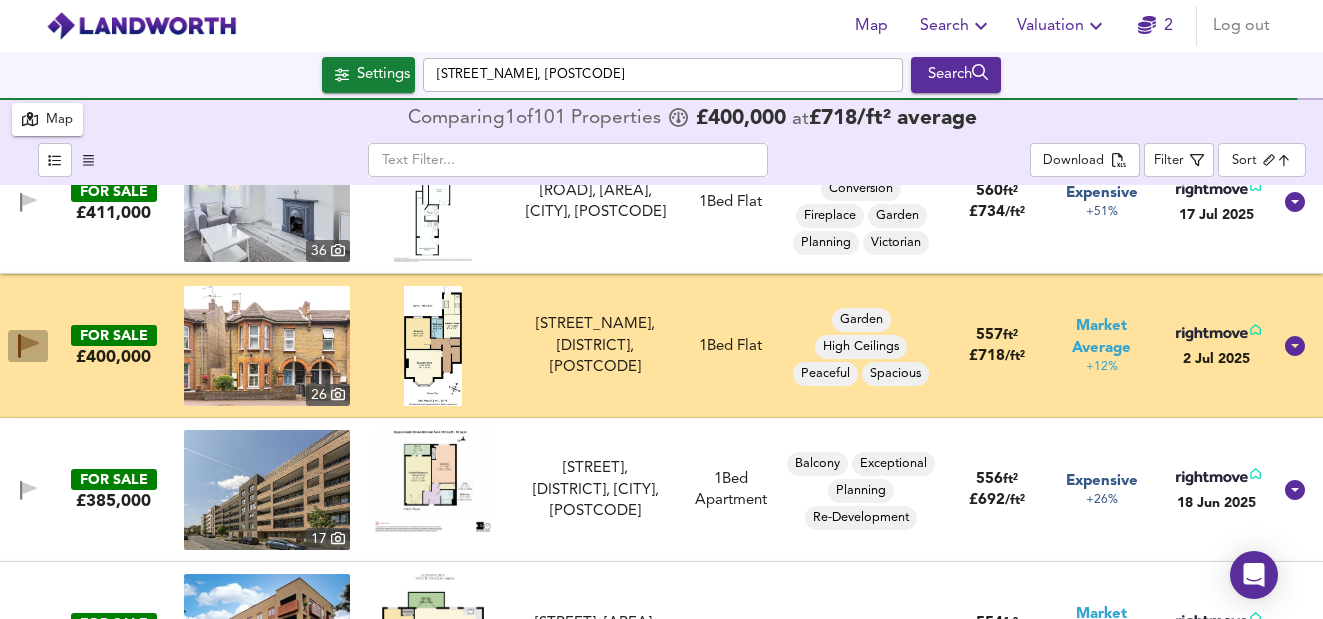 click 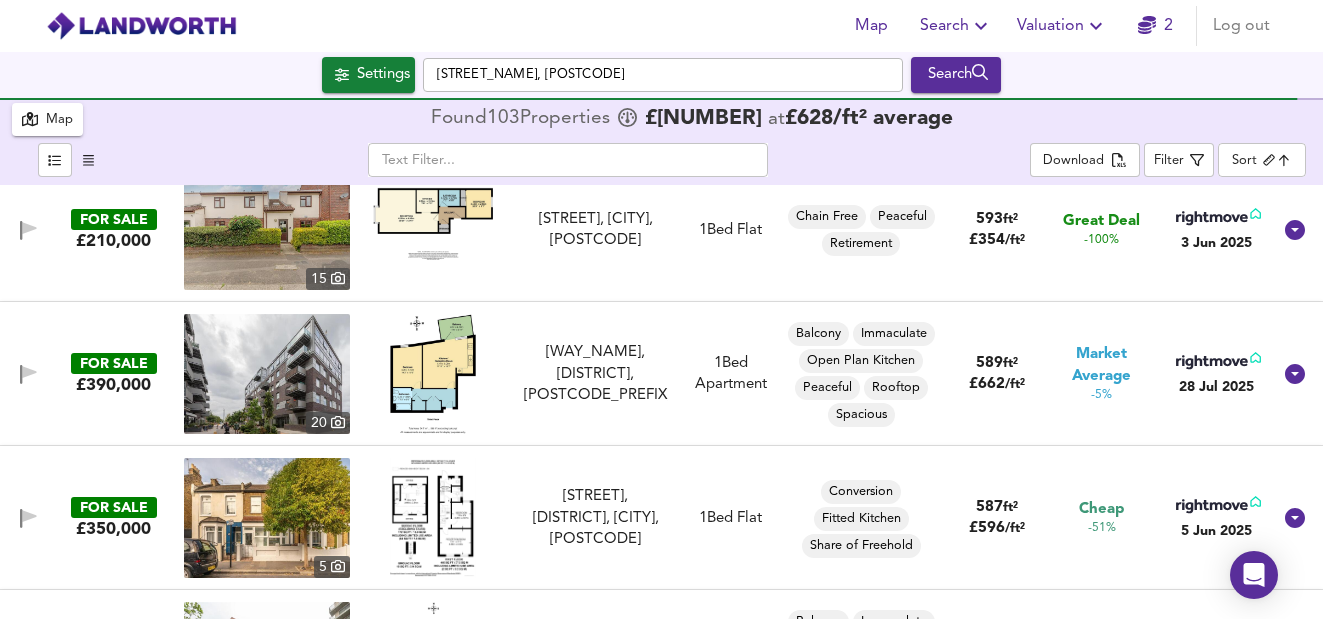 scroll, scrollTop: 1482, scrollLeft: 0, axis: vertical 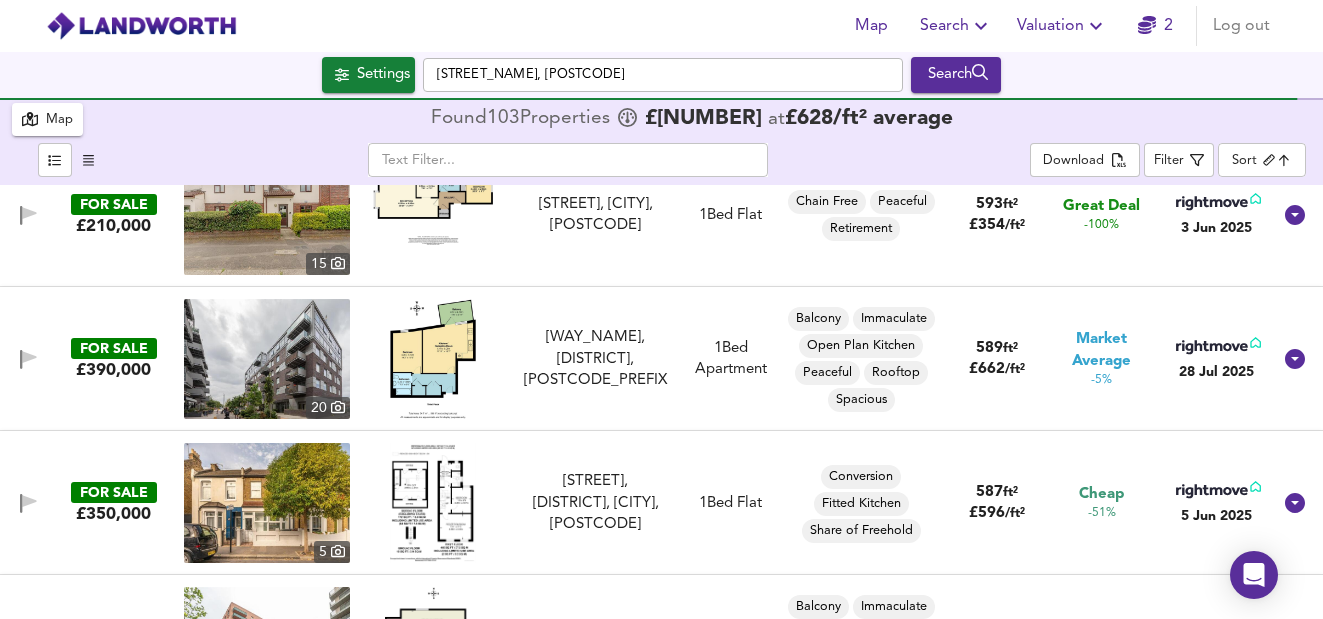 click at bounding box center [433, 503] 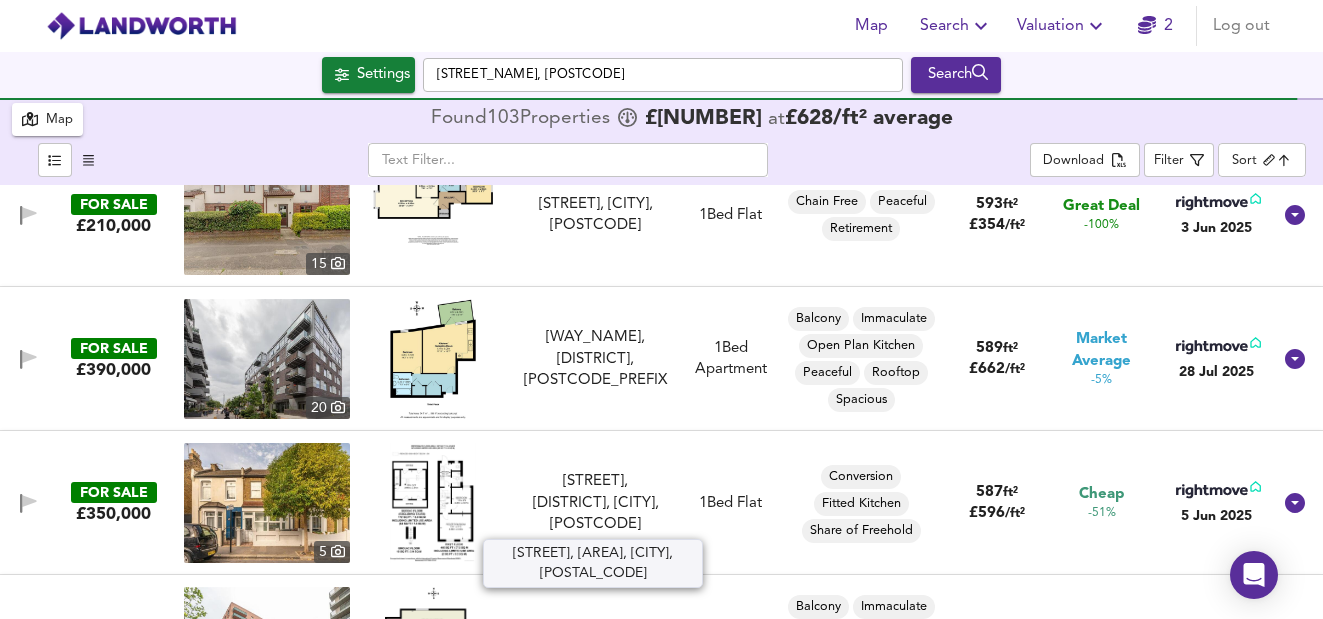 click on "[STREET], [DISTRICT], [CITY], [POSTCODE]" at bounding box center [596, 503] 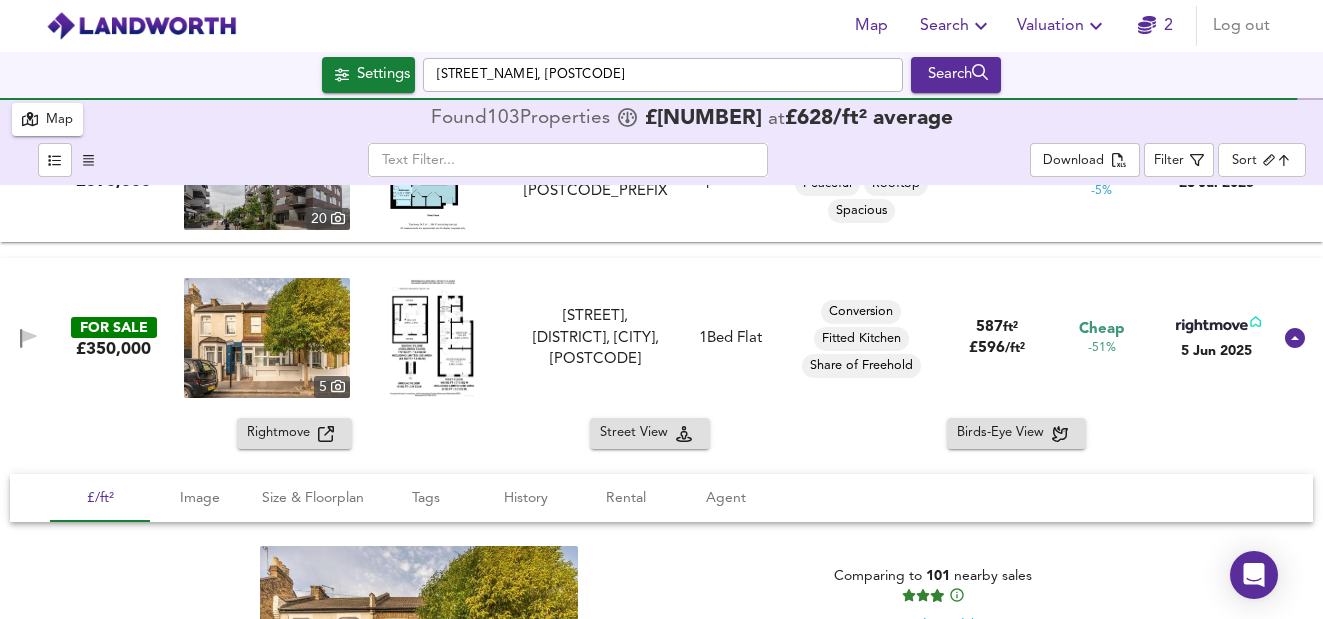 scroll, scrollTop: 1673, scrollLeft: 0, axis: vertical 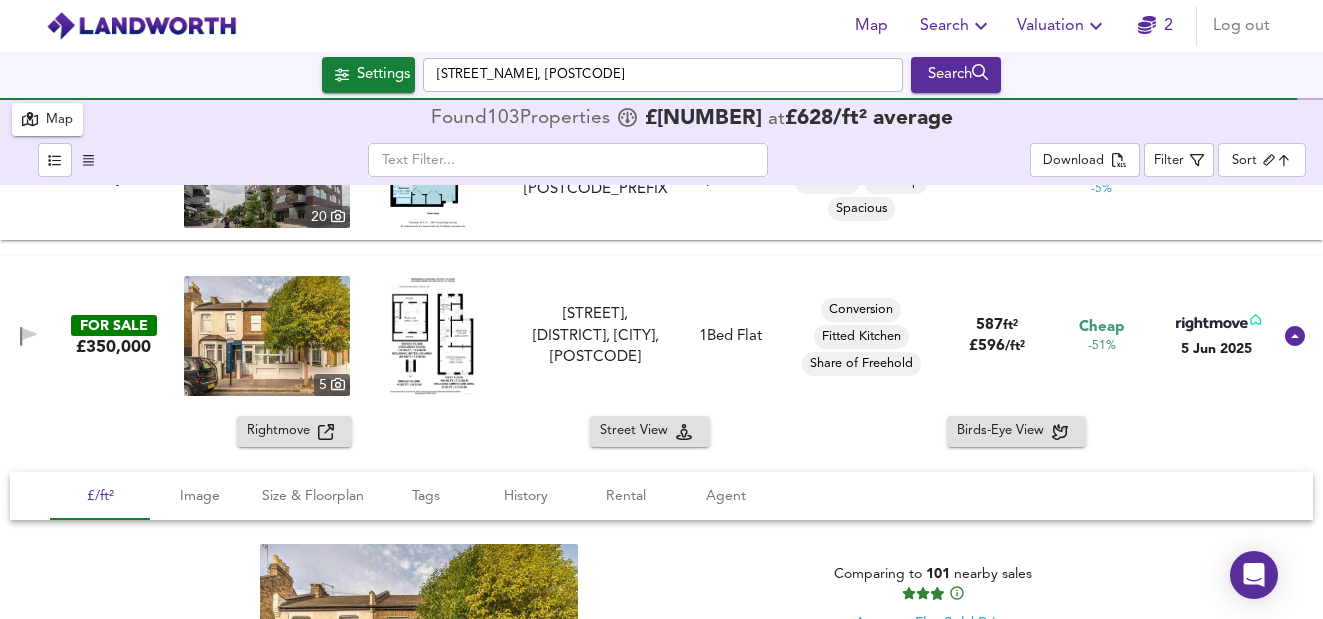 click on "Rightmove" at bounding box center [282, 431] 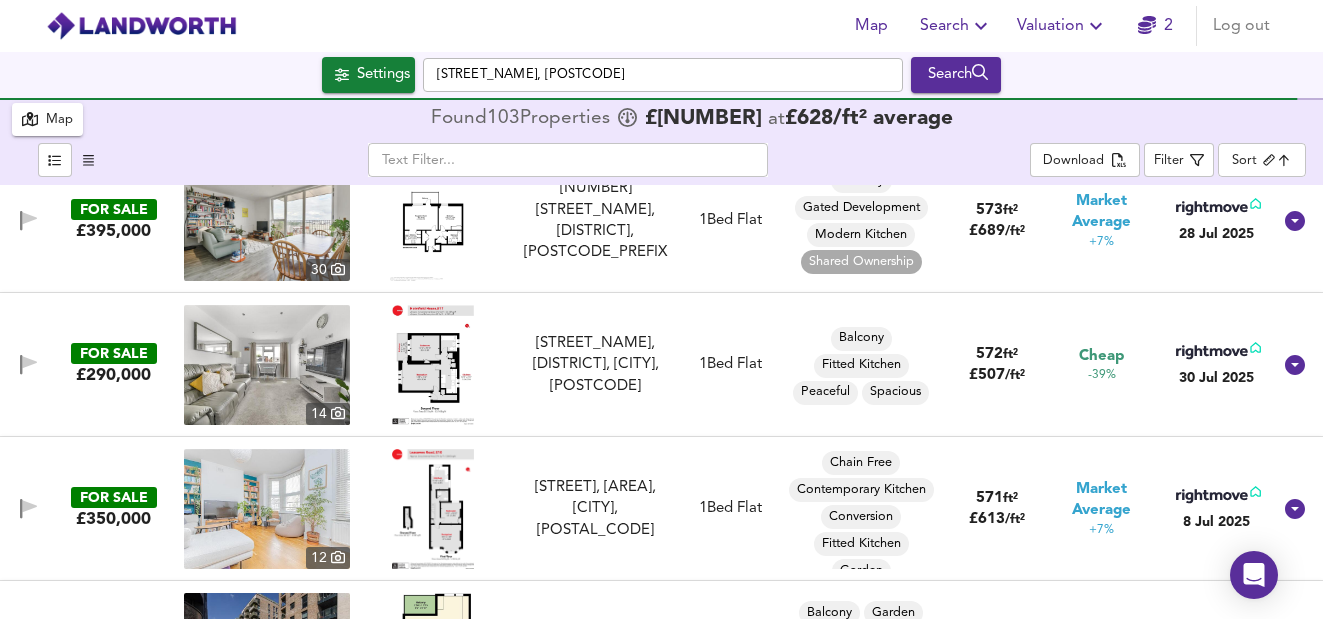 scroll, scrollTop: 2769, scrollLeft: 0, axis: vertical 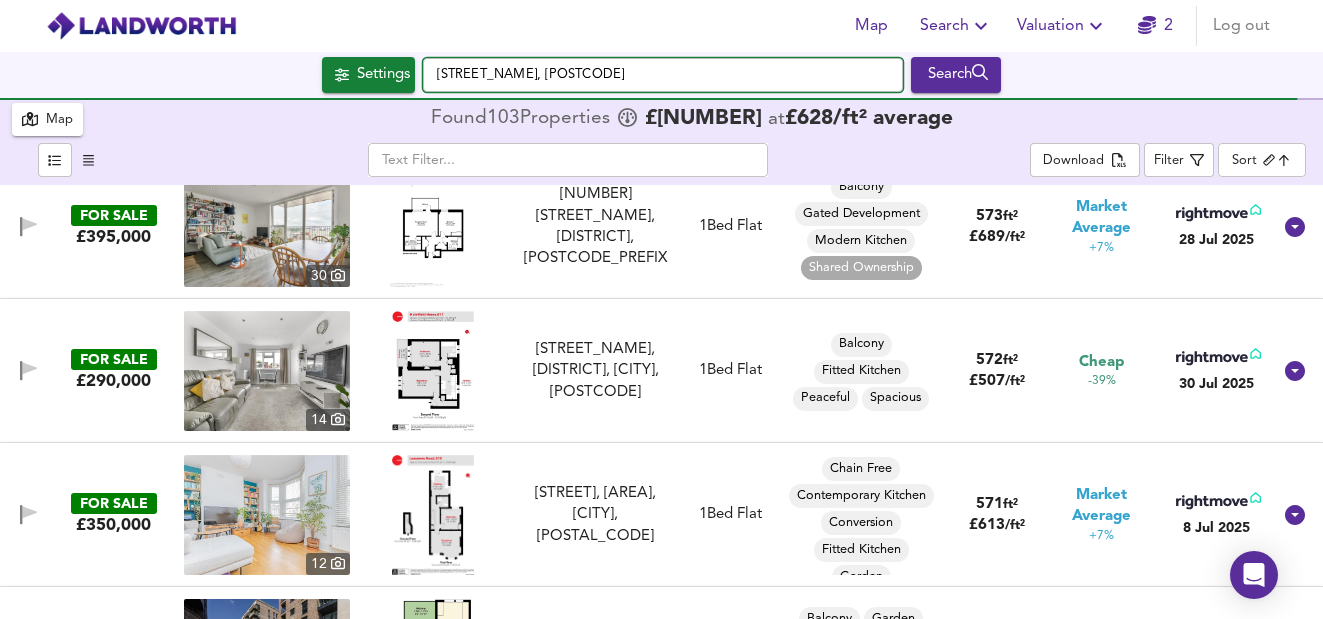 click on "[STREET_NAME], [POSTCODE]" at bounding box center (663, 75) 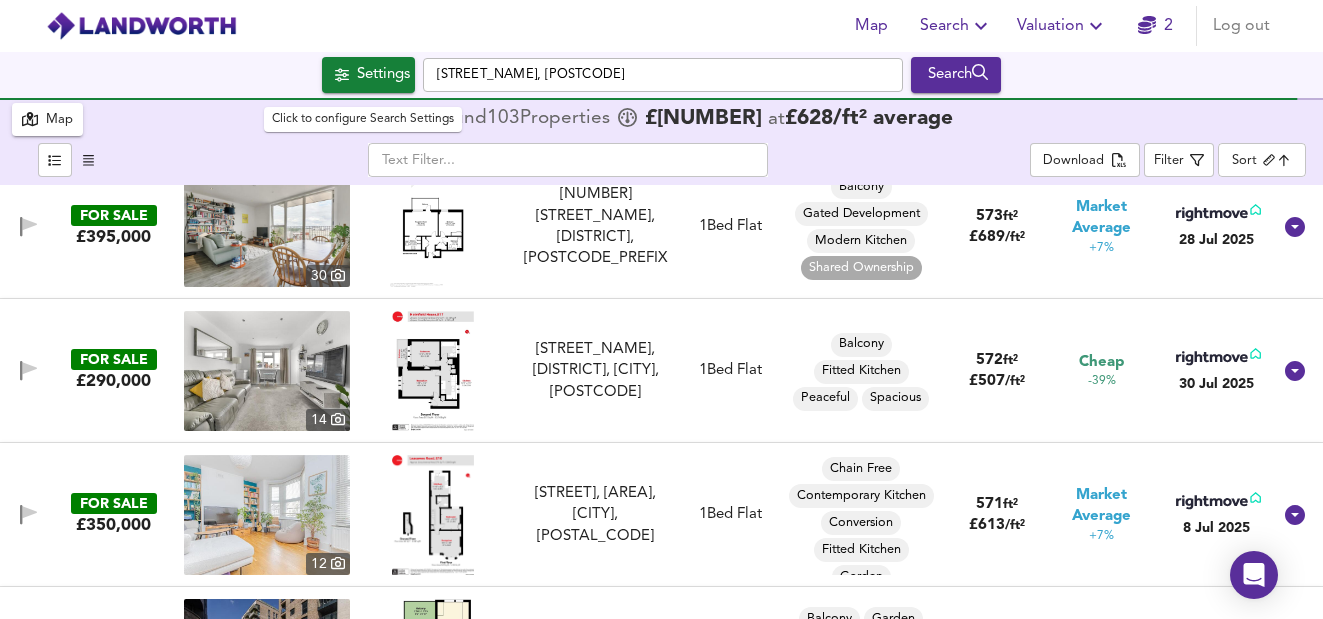 click on "Settings" at bounding box center [383, 75] 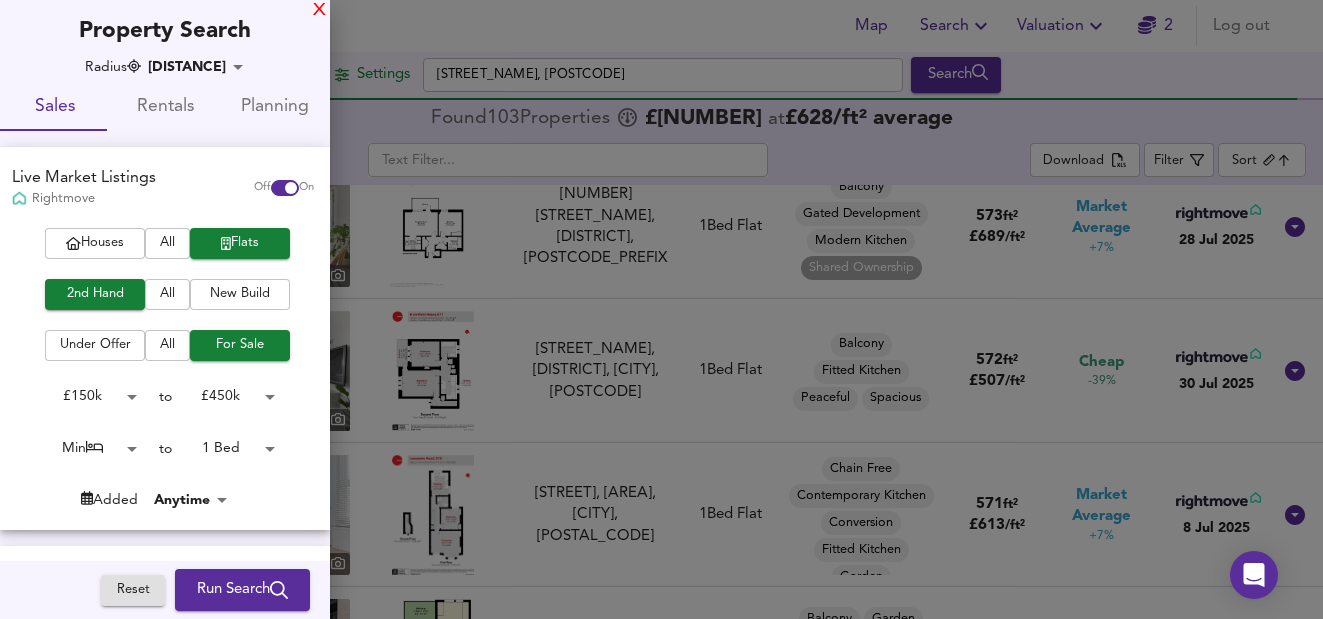 click on "X" at bounding box center [319, 11] 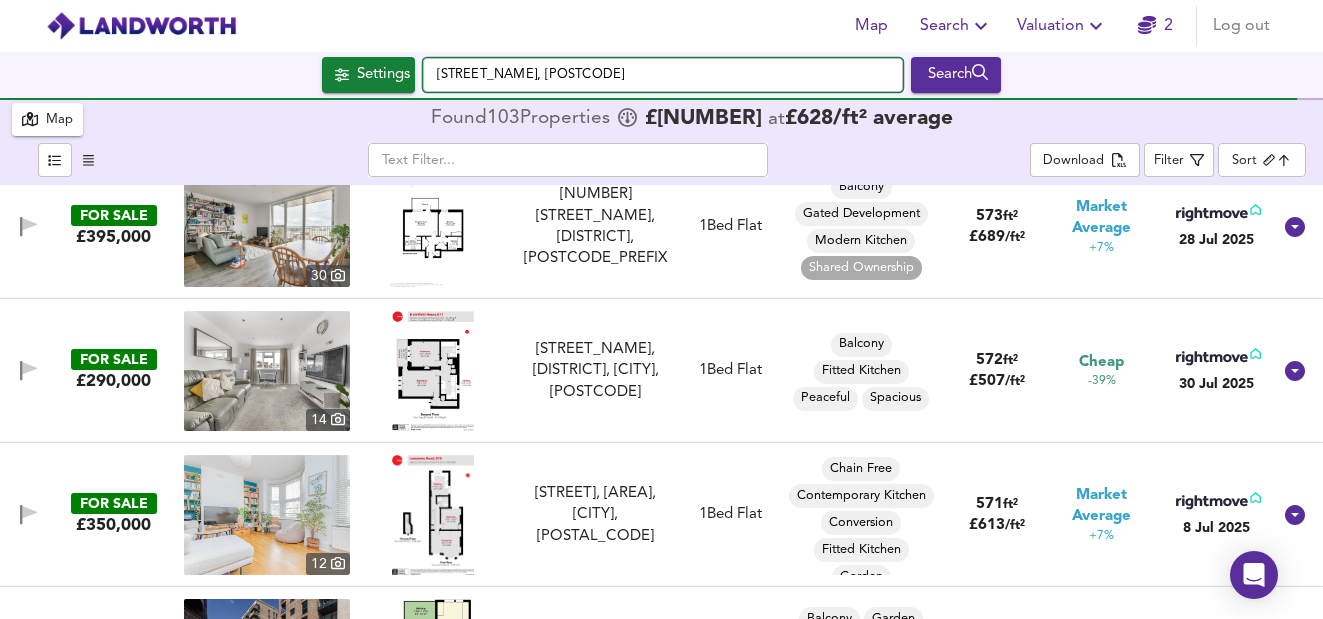 click on "[STREET_NAME], [POSTCODE]" at bounding box center (663, 75) 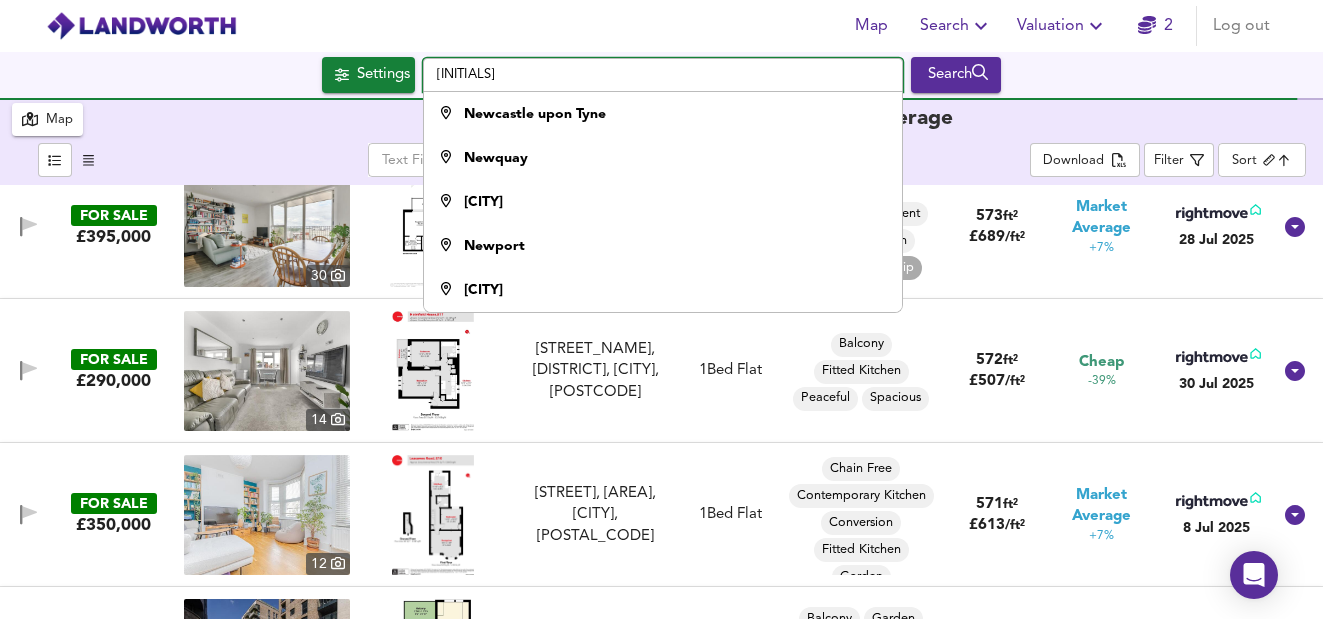 type on "n" 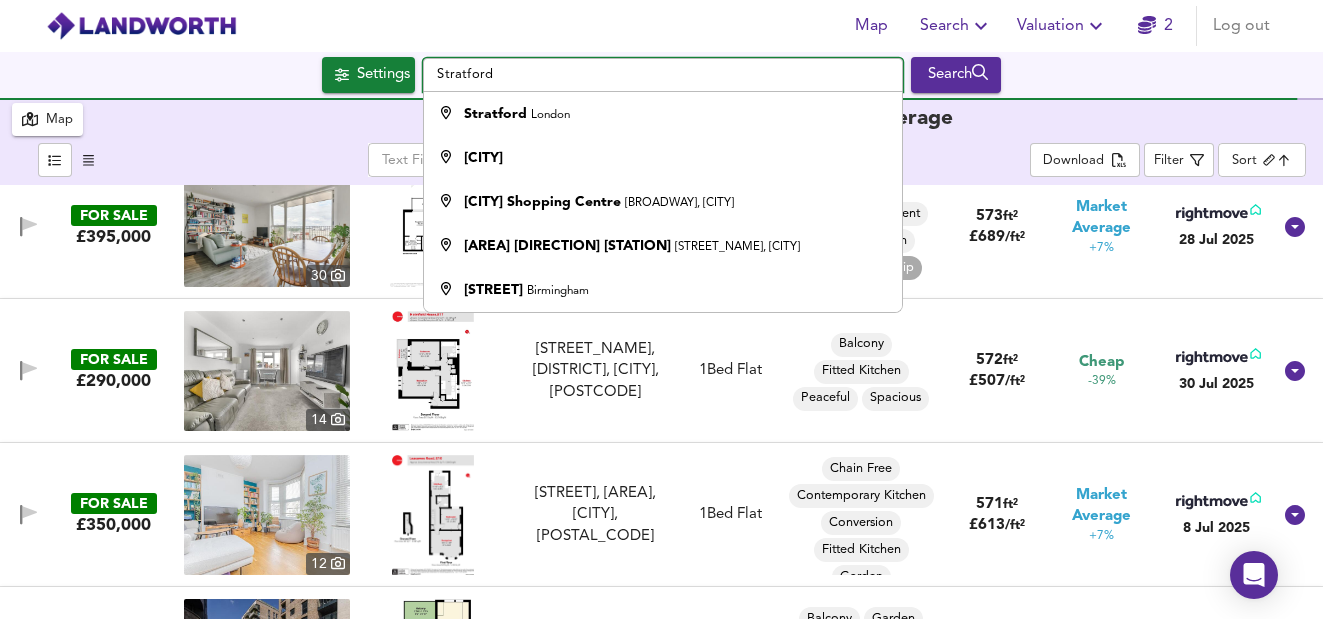 type on "[DISTRICT], [CITY]" 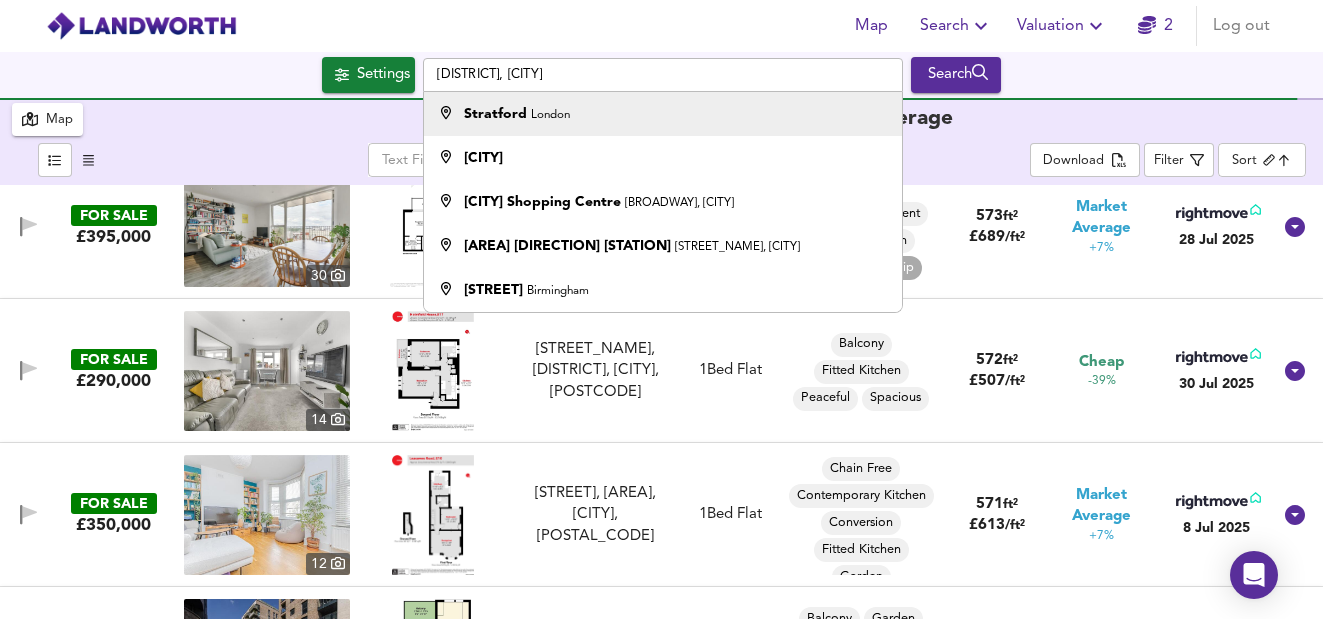 click on "[AREA]   [CITY]" at bounding box center [663, 114] 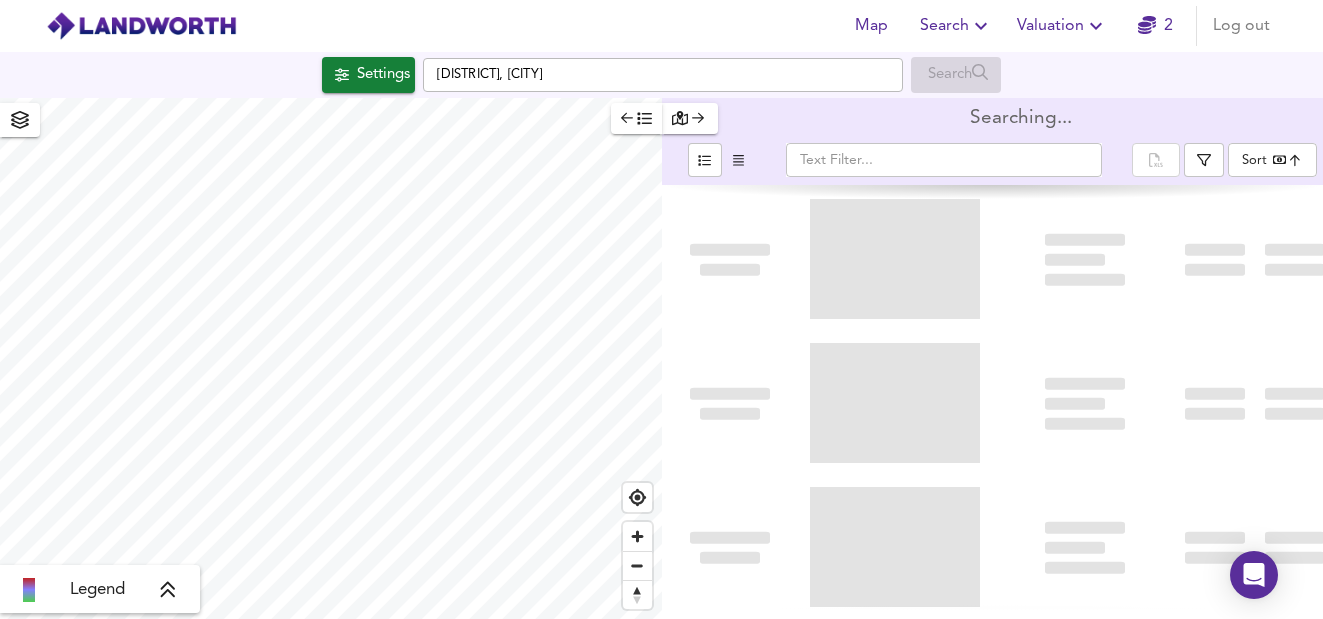scroll, scrollTop: 0, scrollLeft: 0, axis: both 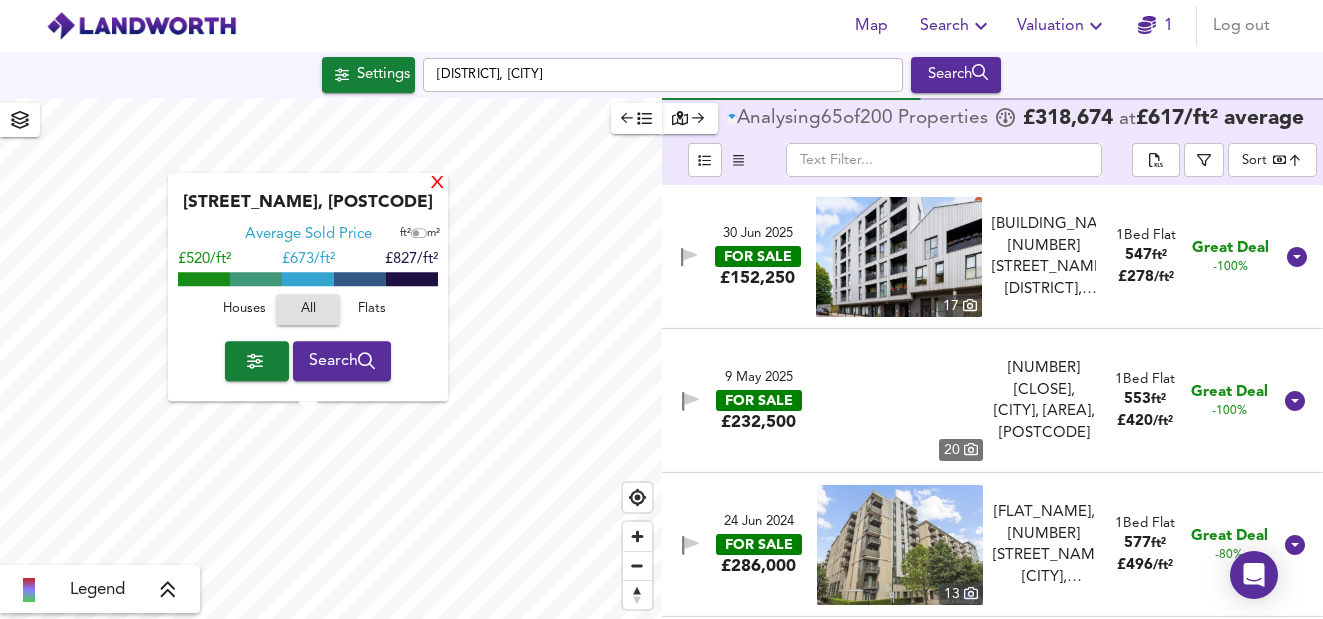 click on "X" at bounding box center (437, 184) 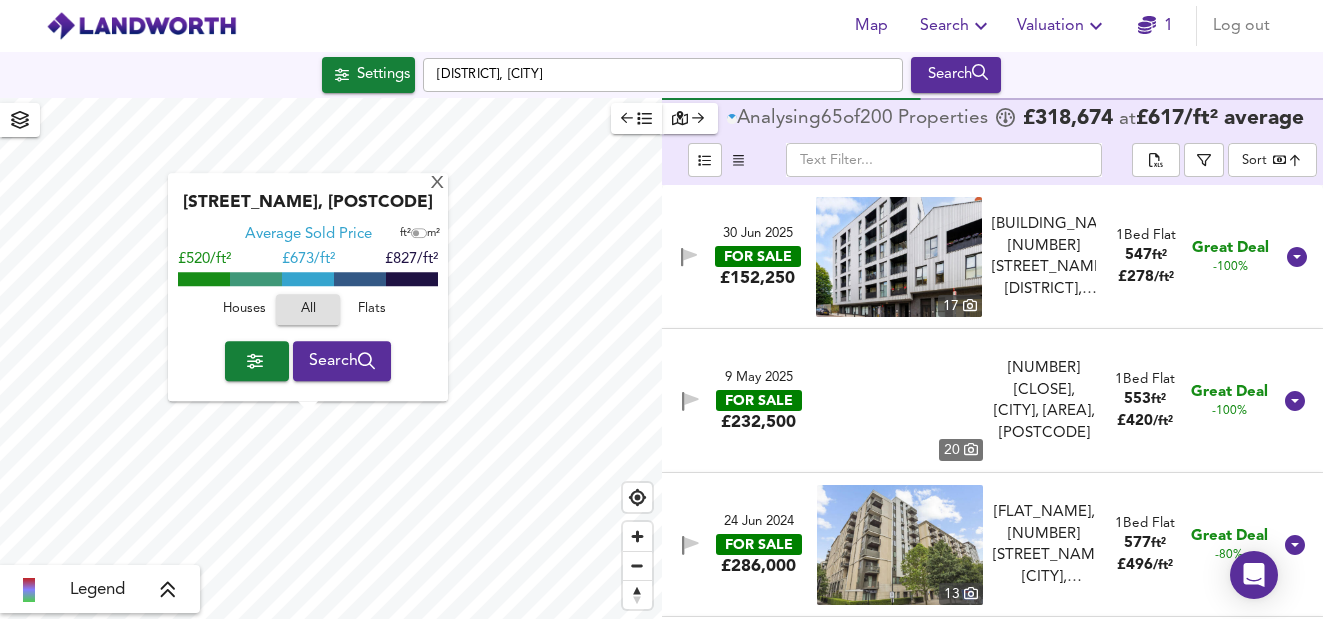 click 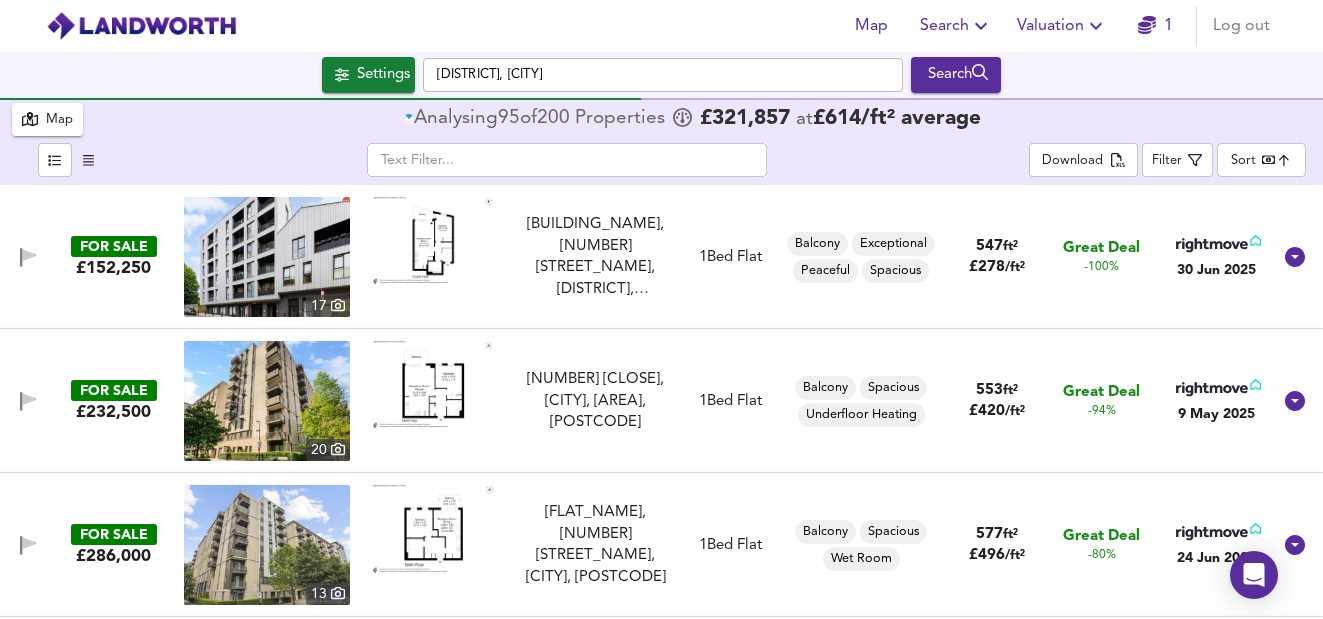 click on "Greenway Building, 349 Wick Lane, Fish Island, Bow, London, E3 2BX" at bounding box center [661, 309] 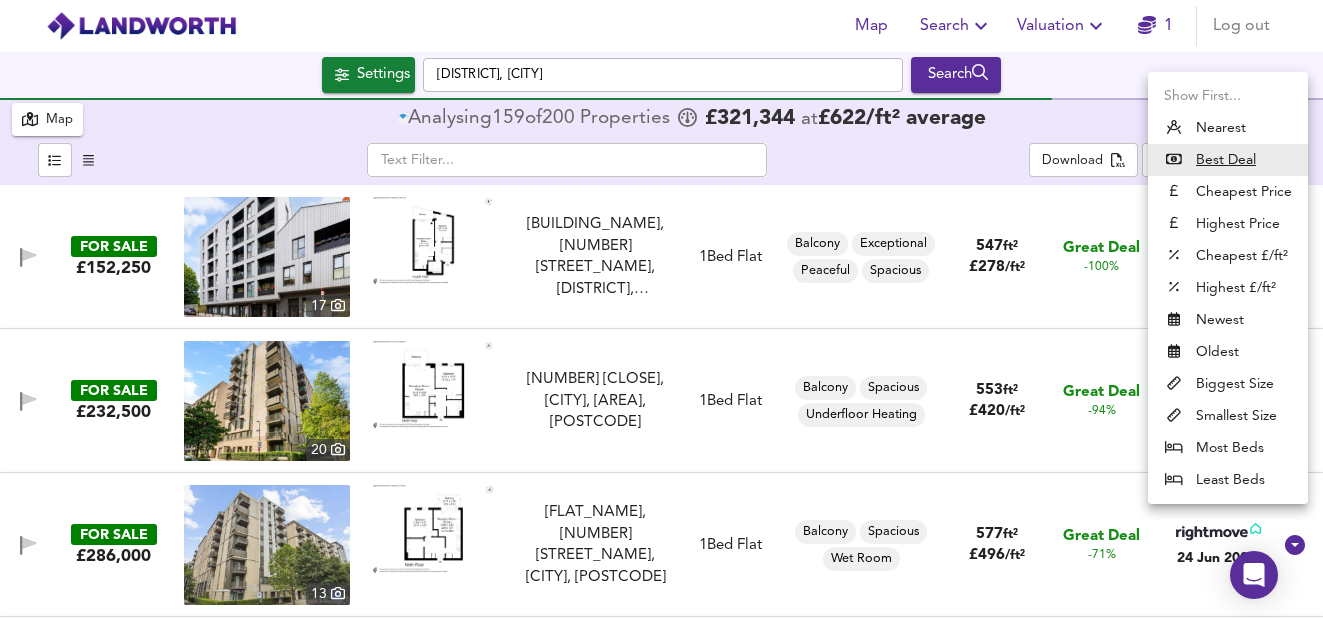 click on "Biggest Size" at bounding box center [1228, 384] 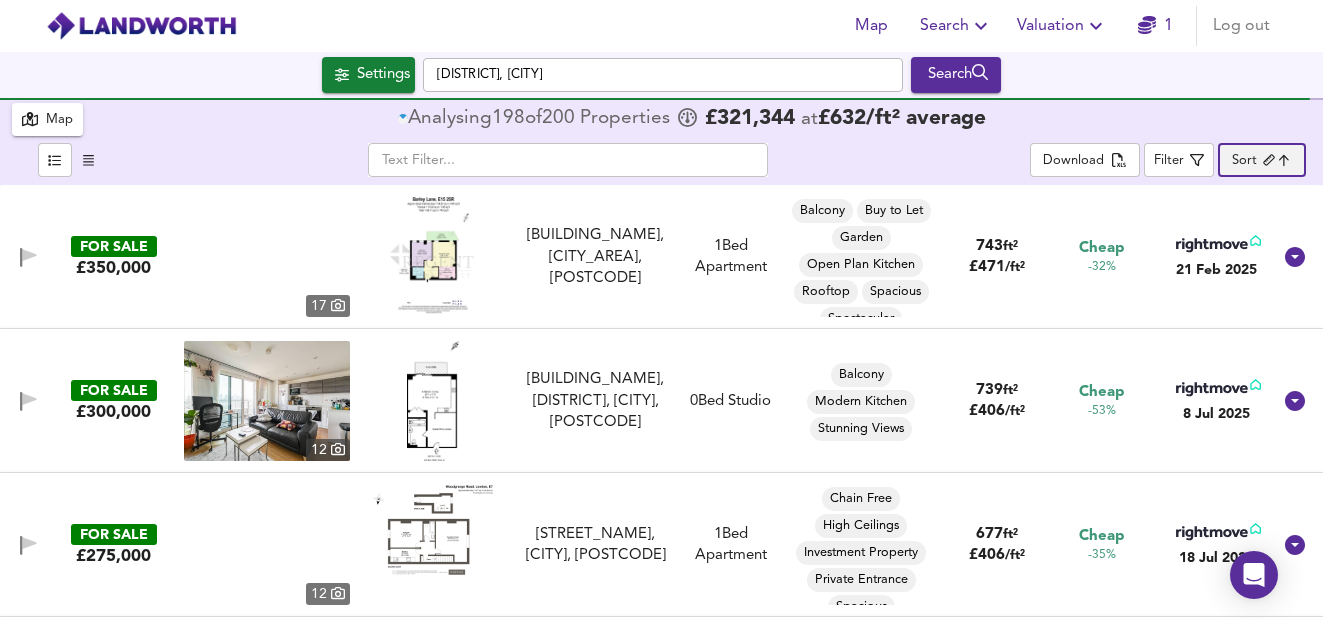type on "biggest" 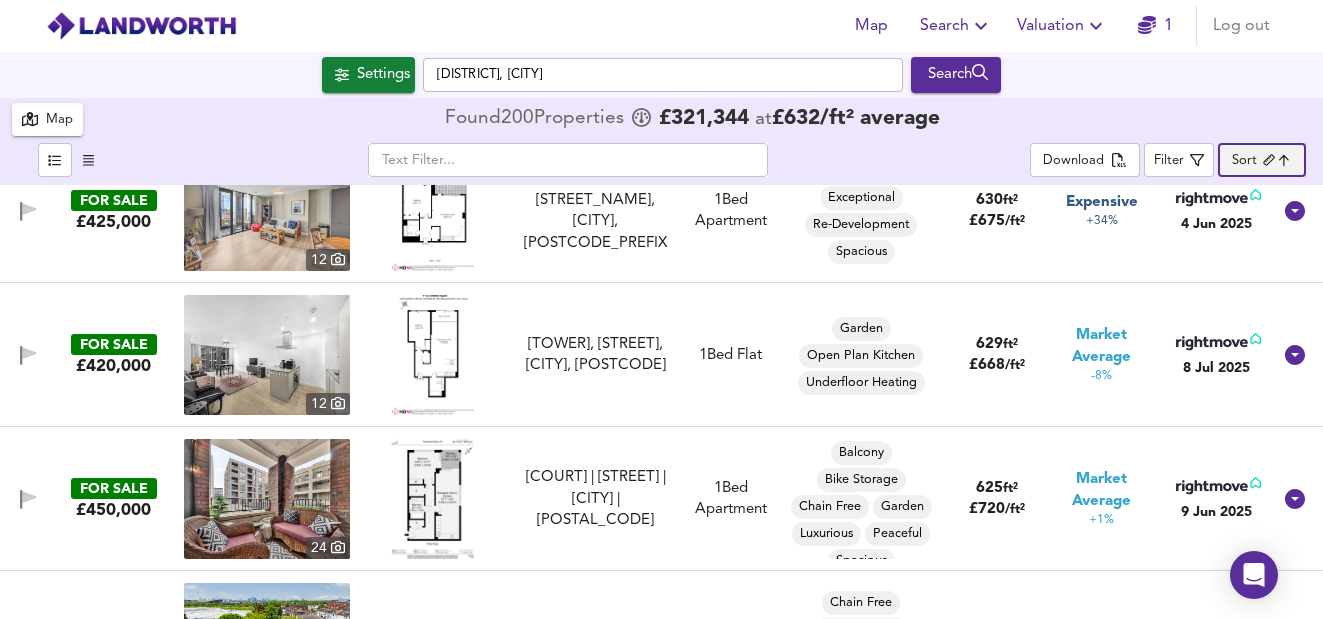 scroll, scrollTop: 0, scrollLeft: 0, axis: both 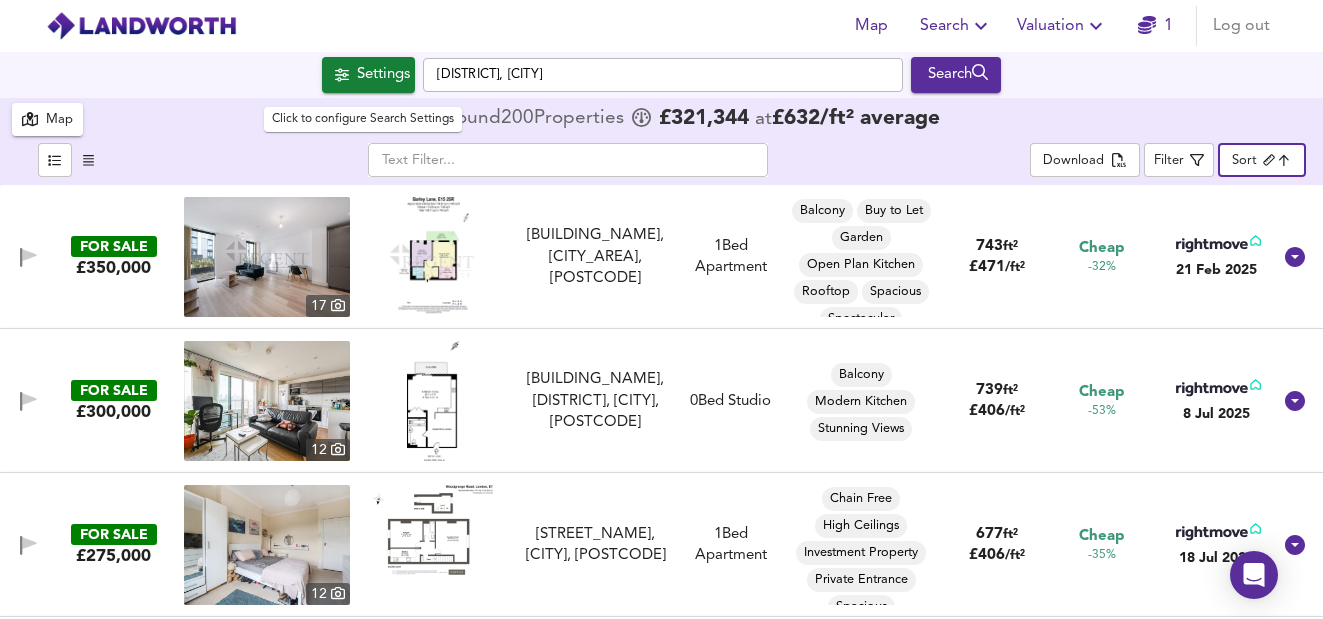 click on "Settings" at bounding box center [383, 75] 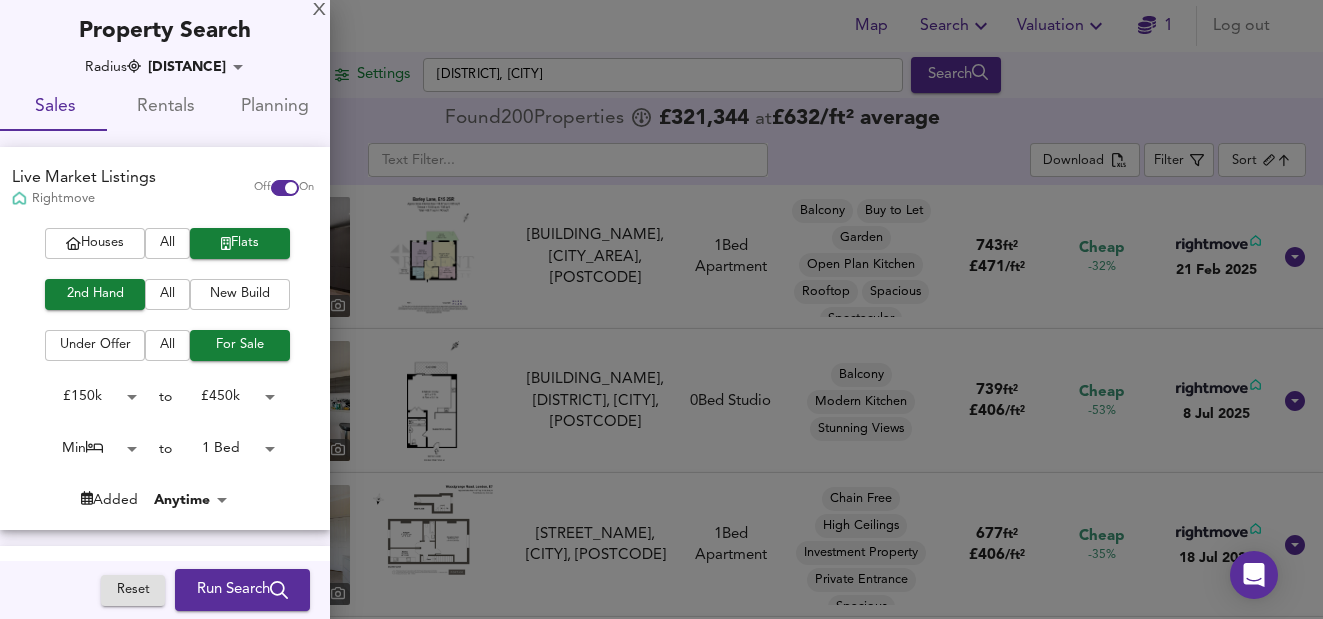 click at bounding box center (661, 309) 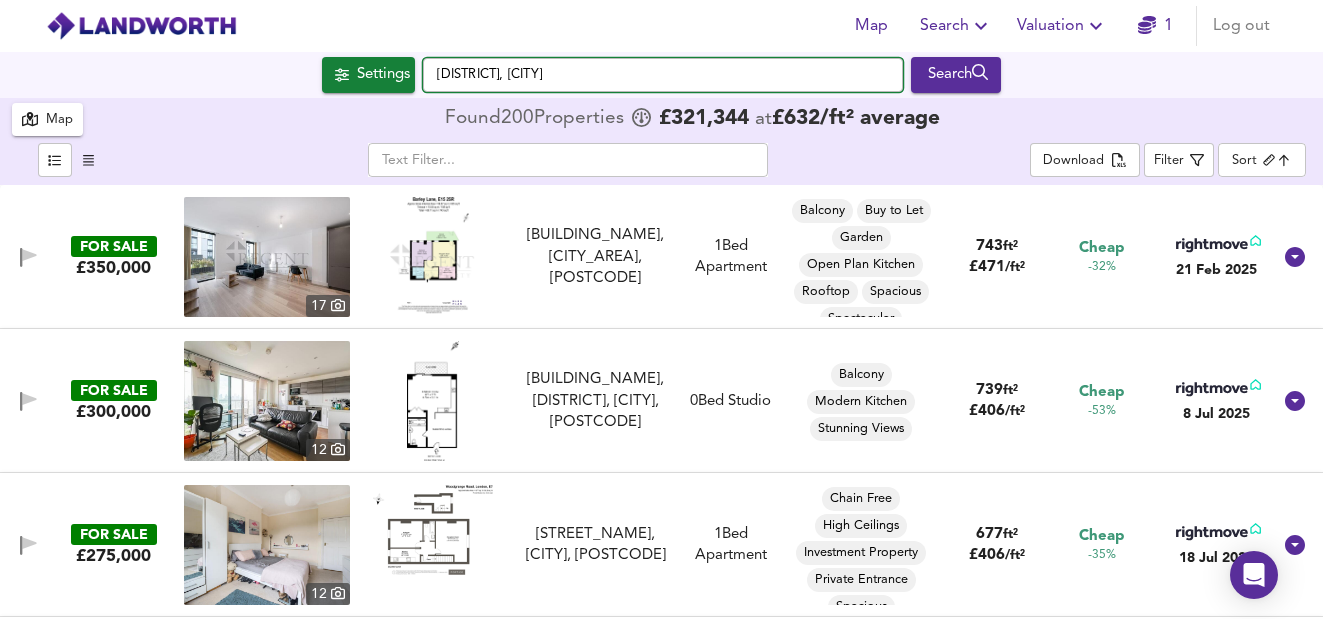 click on "[DISTRICT], [CITY]" at bounding box center [663, 75] 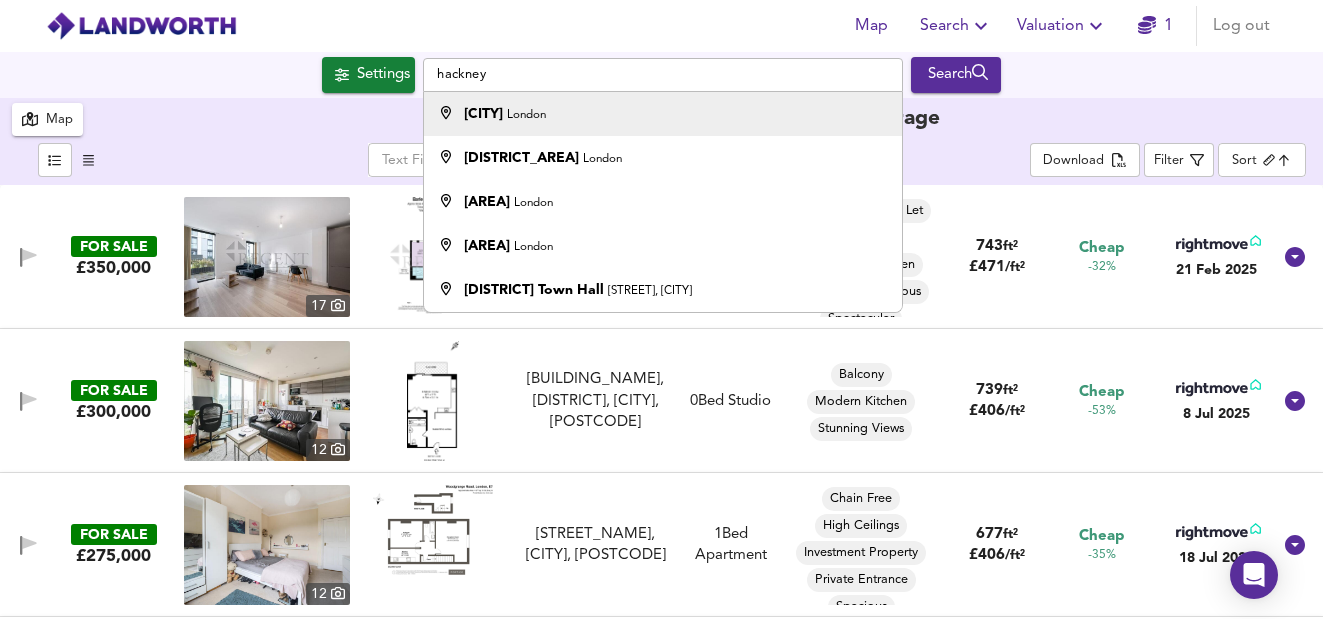 click on "London" at bounding box center (526, 115) 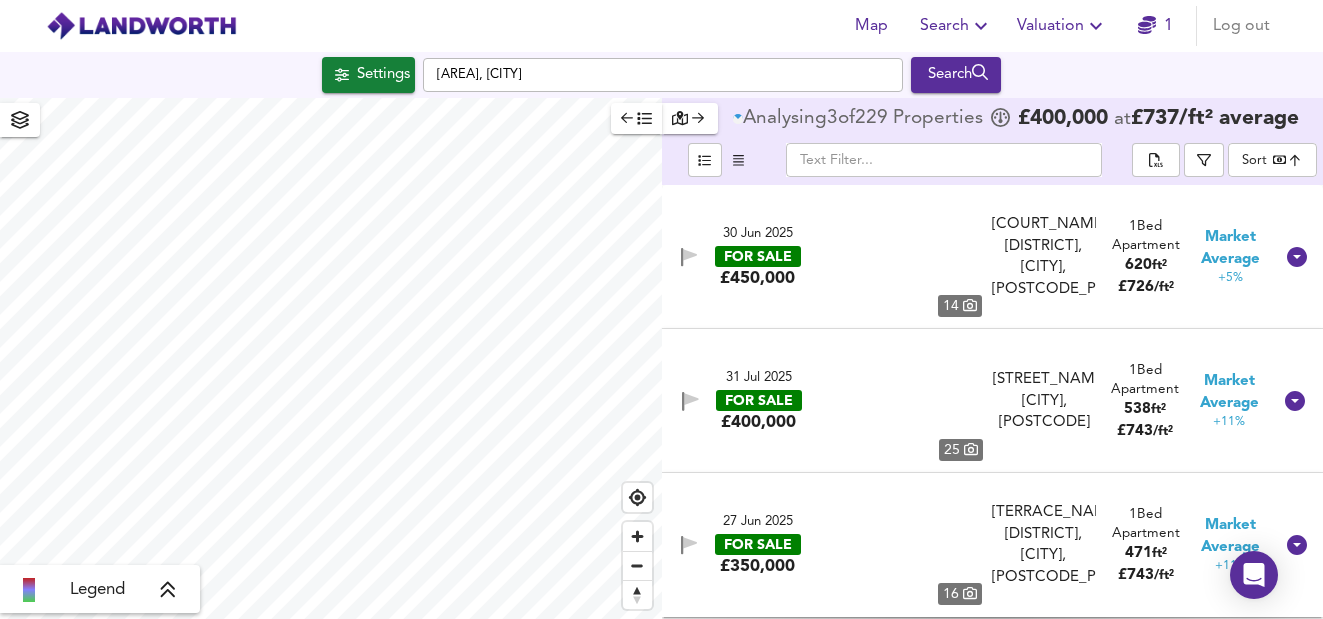 type on "bestdeal" 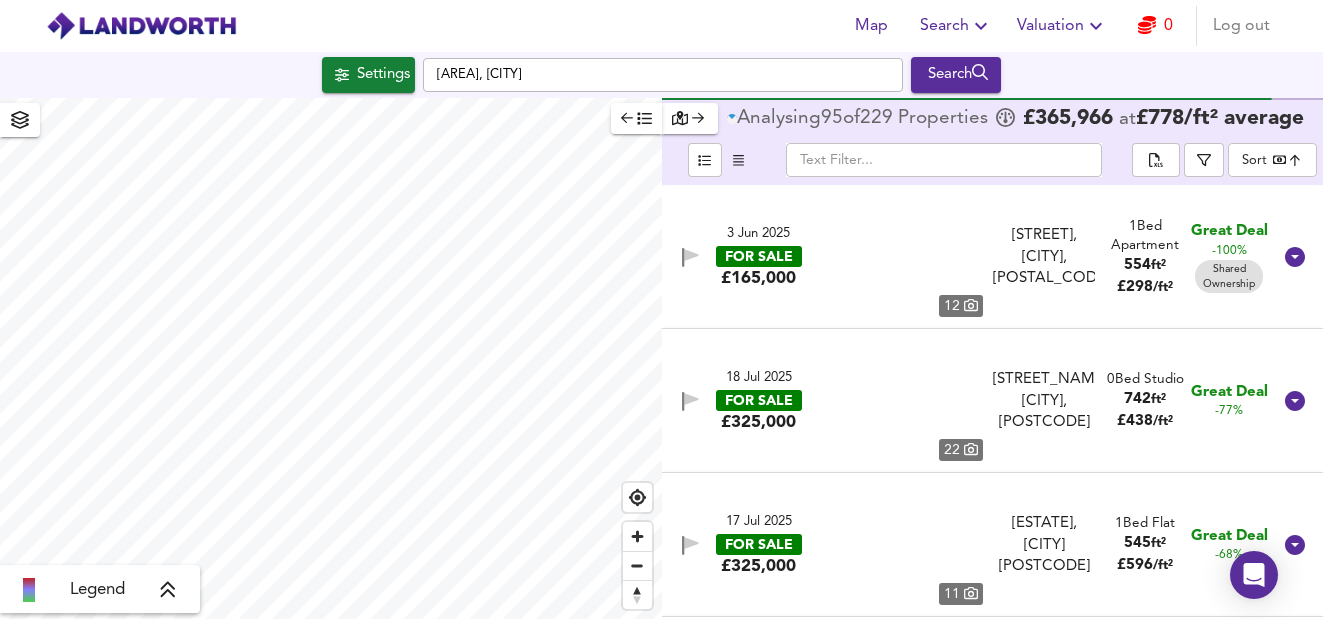 click 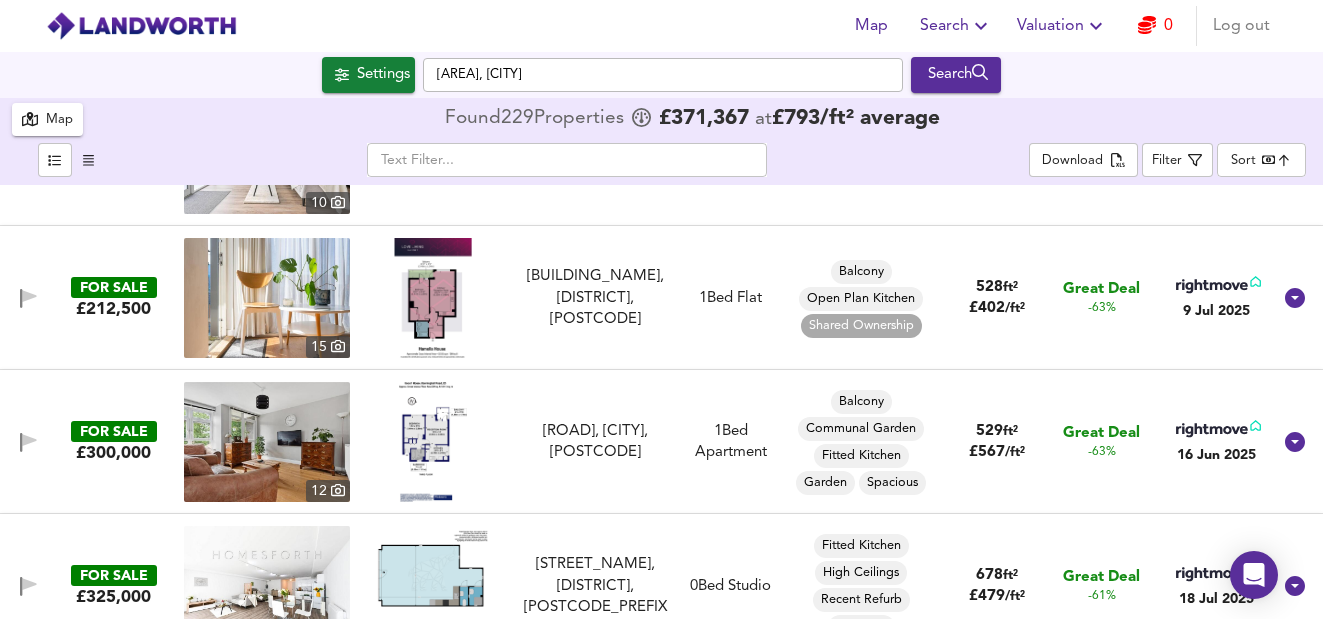 scroll, scrollTop: 1233, scrollLeft: 0, axis: vertical 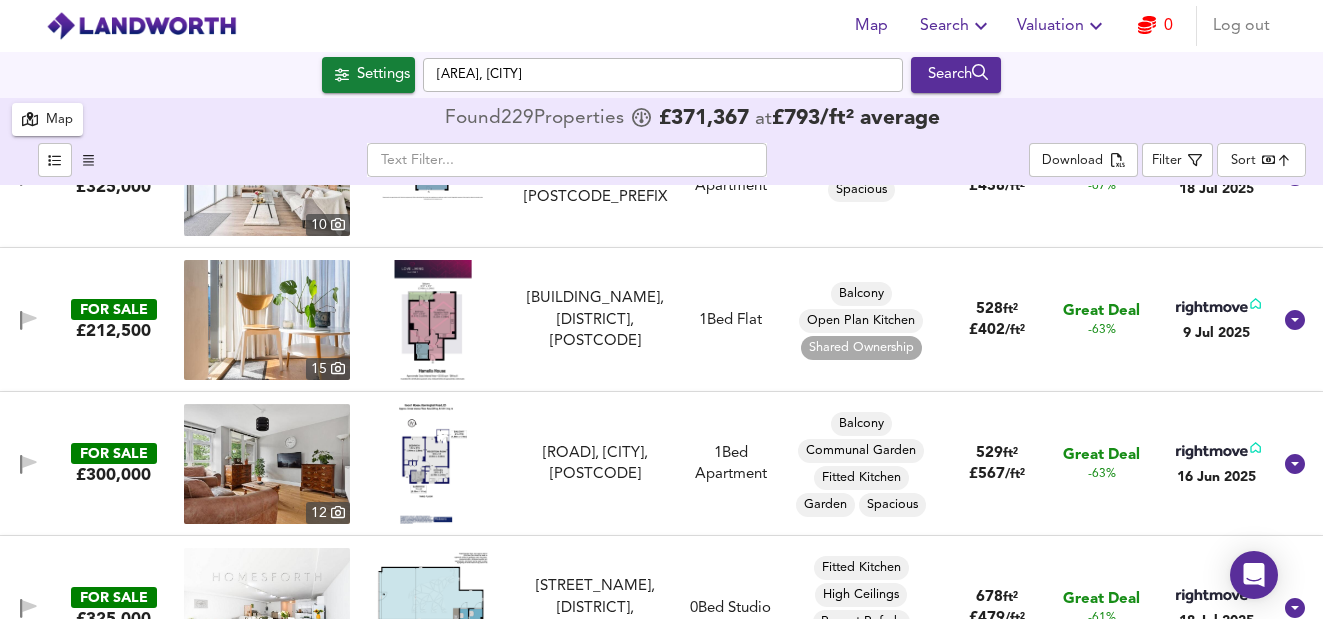 click at bounding box center [267, 320] 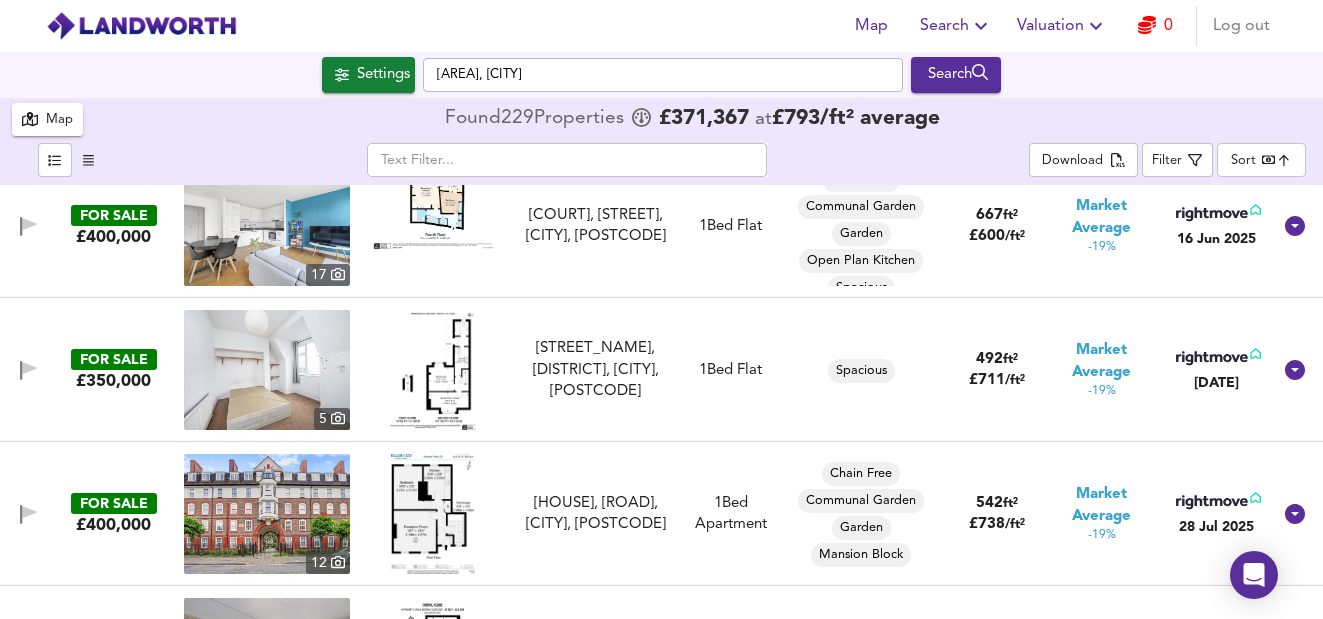 scroll, scrollTop: 7949, scrollLeft: 0, axis: vertical 